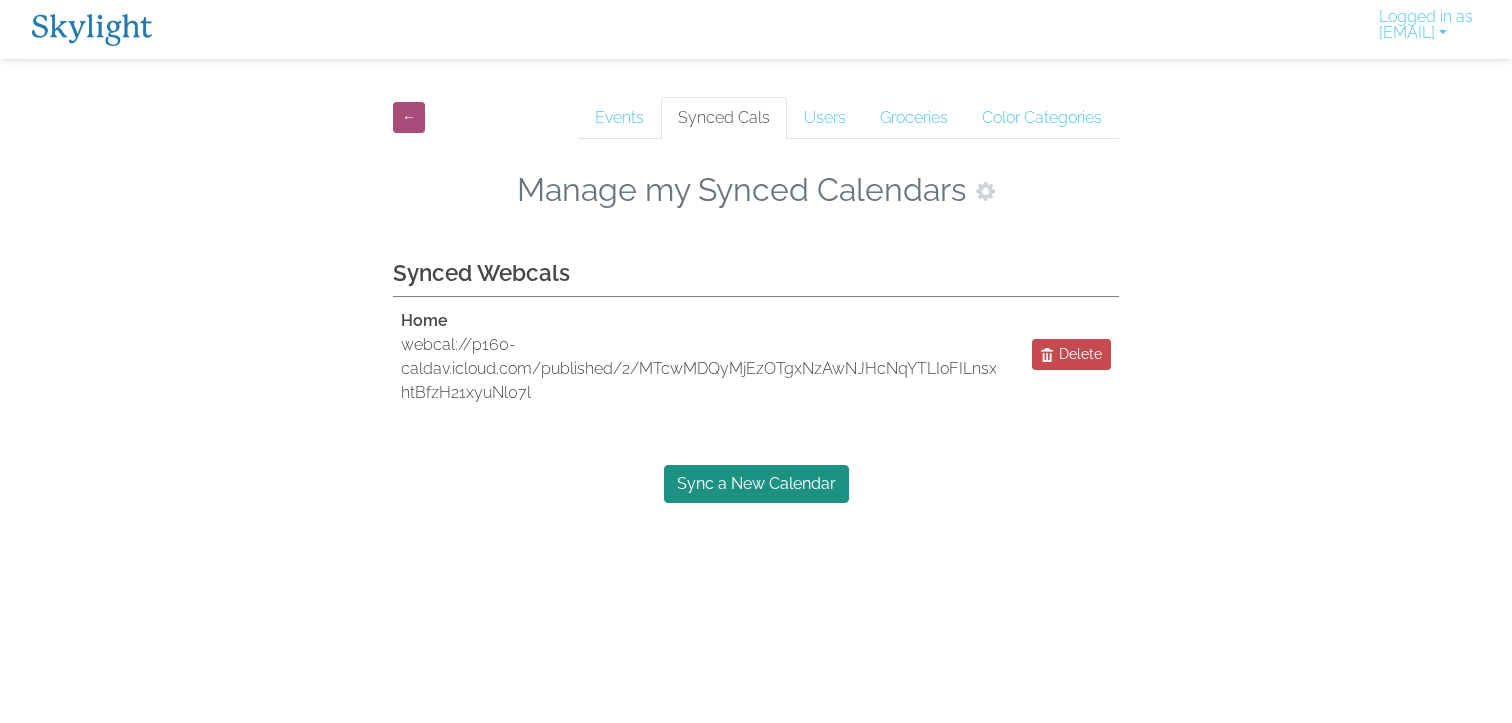 scroll, scrollTop: 0, scrollLeft: 0, axis: both 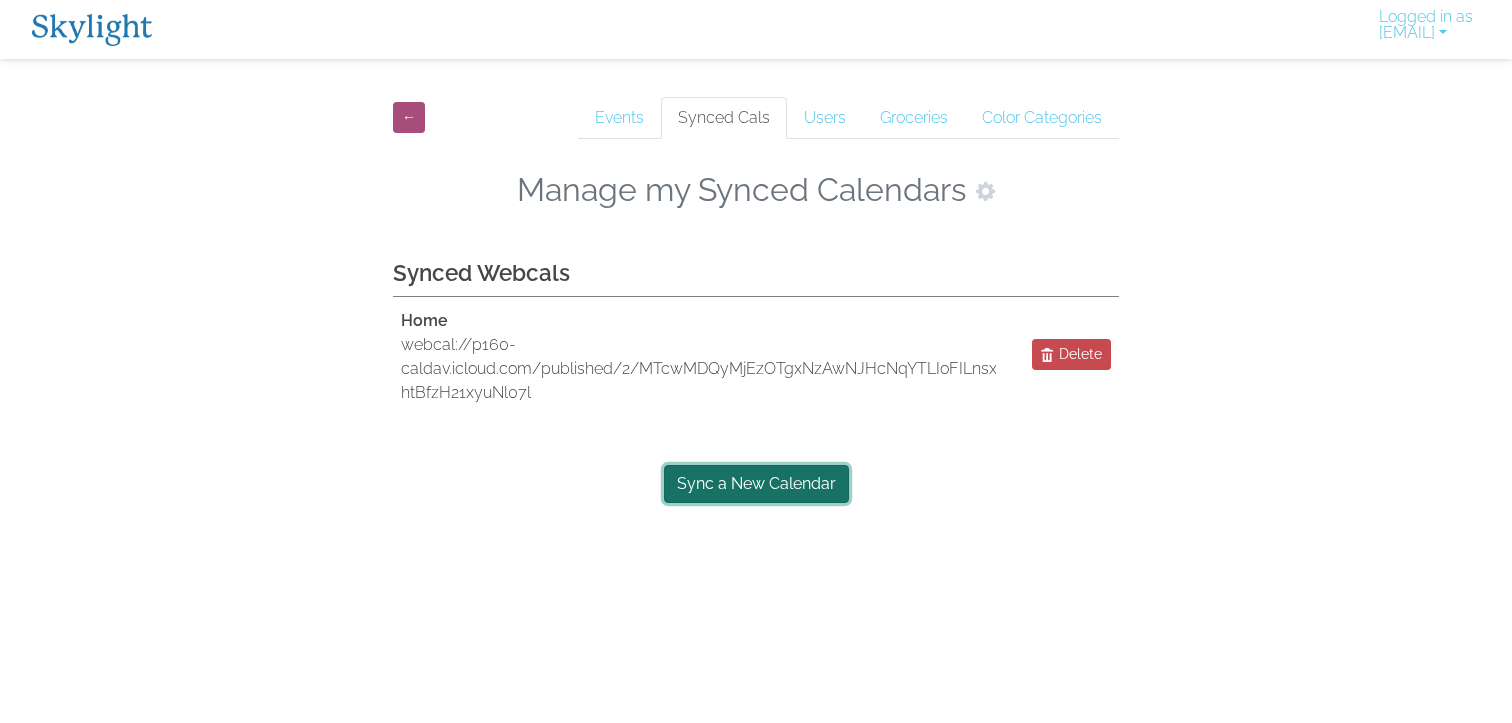 click on "Sync a New Calendar" at bounding box center [756, 484] 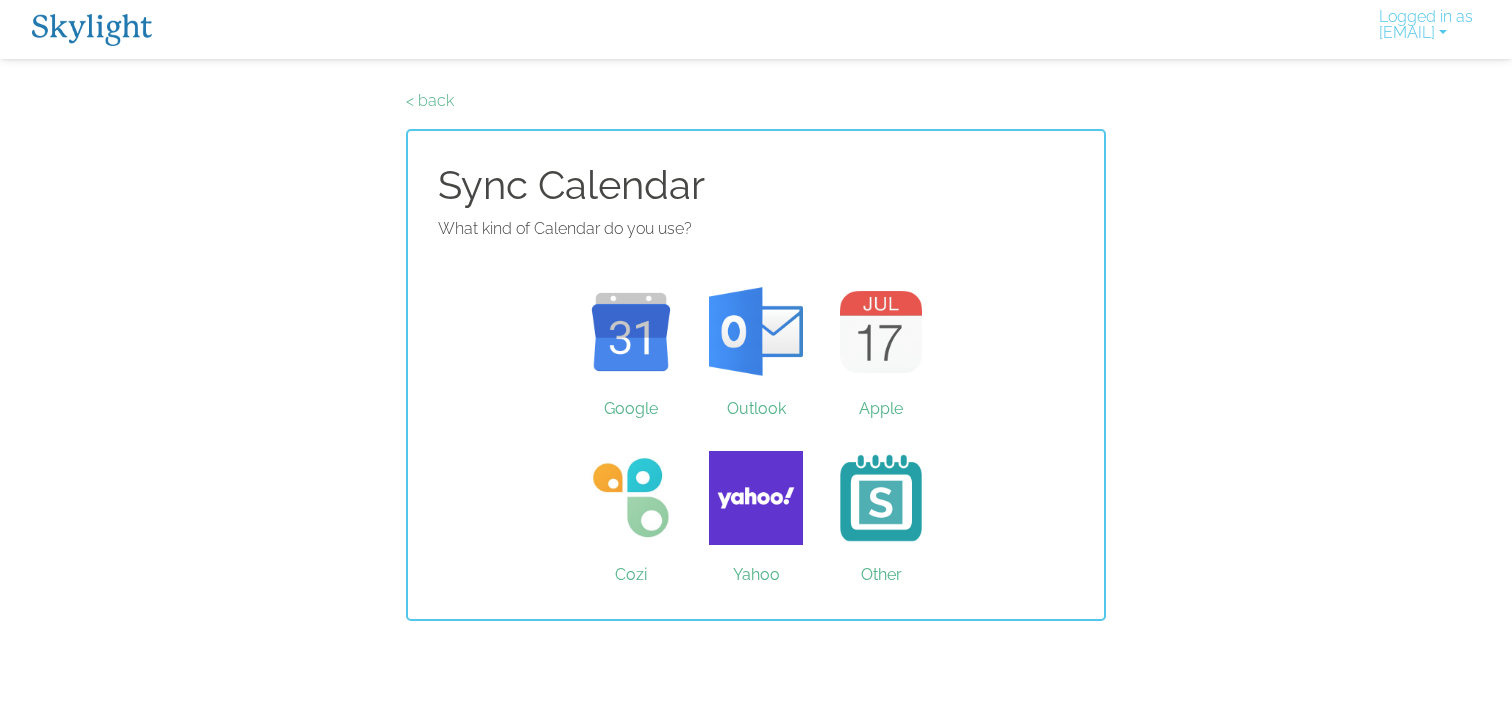 scroll, scrollTop: 0, scrollLeft: 0, axis: both 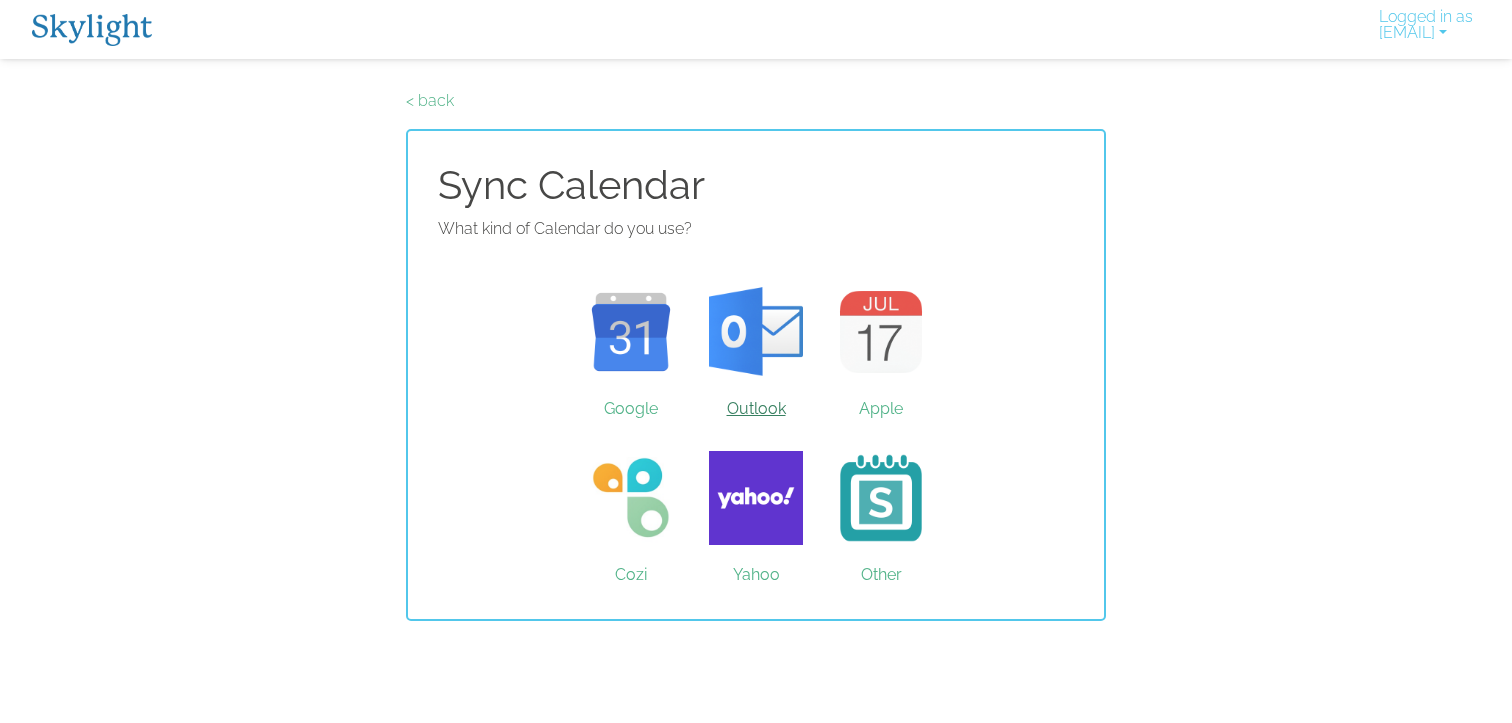 click on "Outlook" at bounding box center [756, 332] 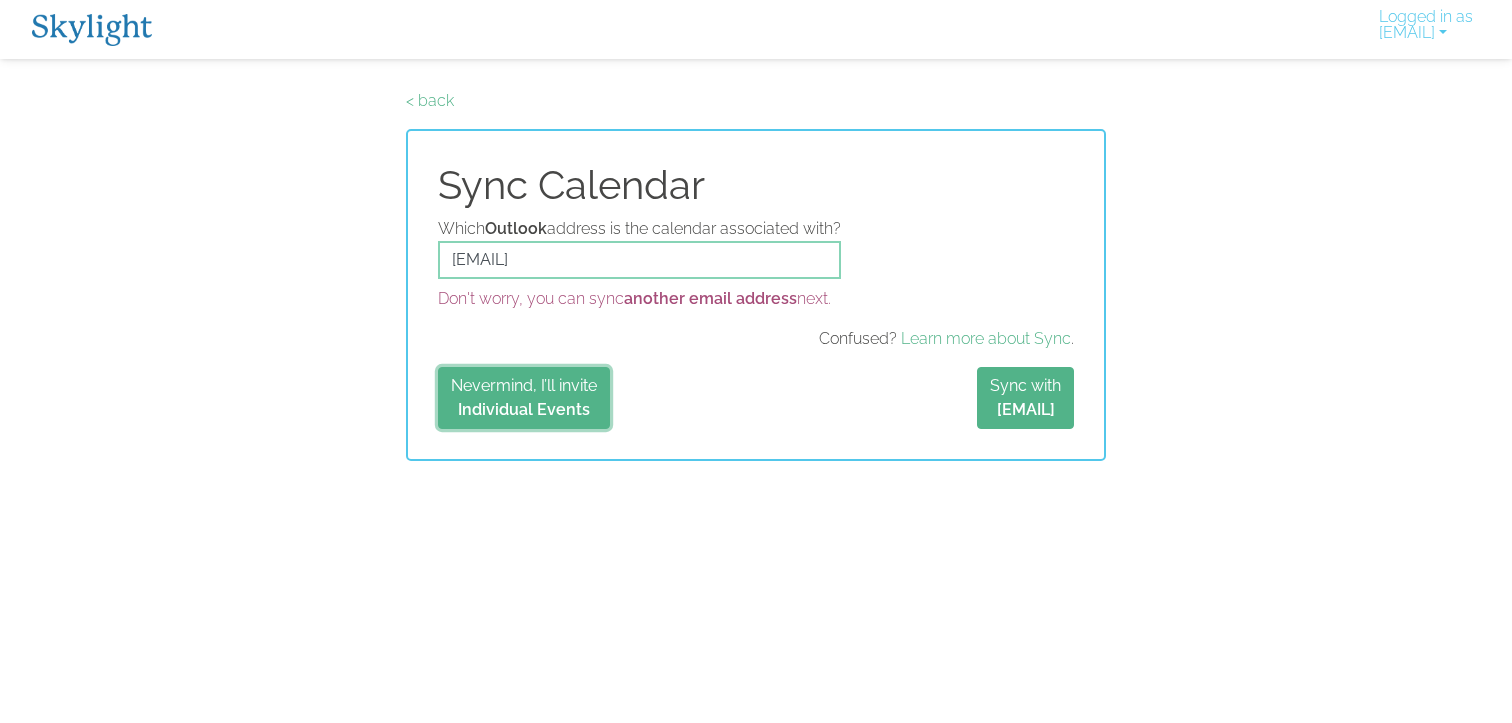 click on "Nevermind, I’ll invite  Individual Events" at bounding box center (524, 398) 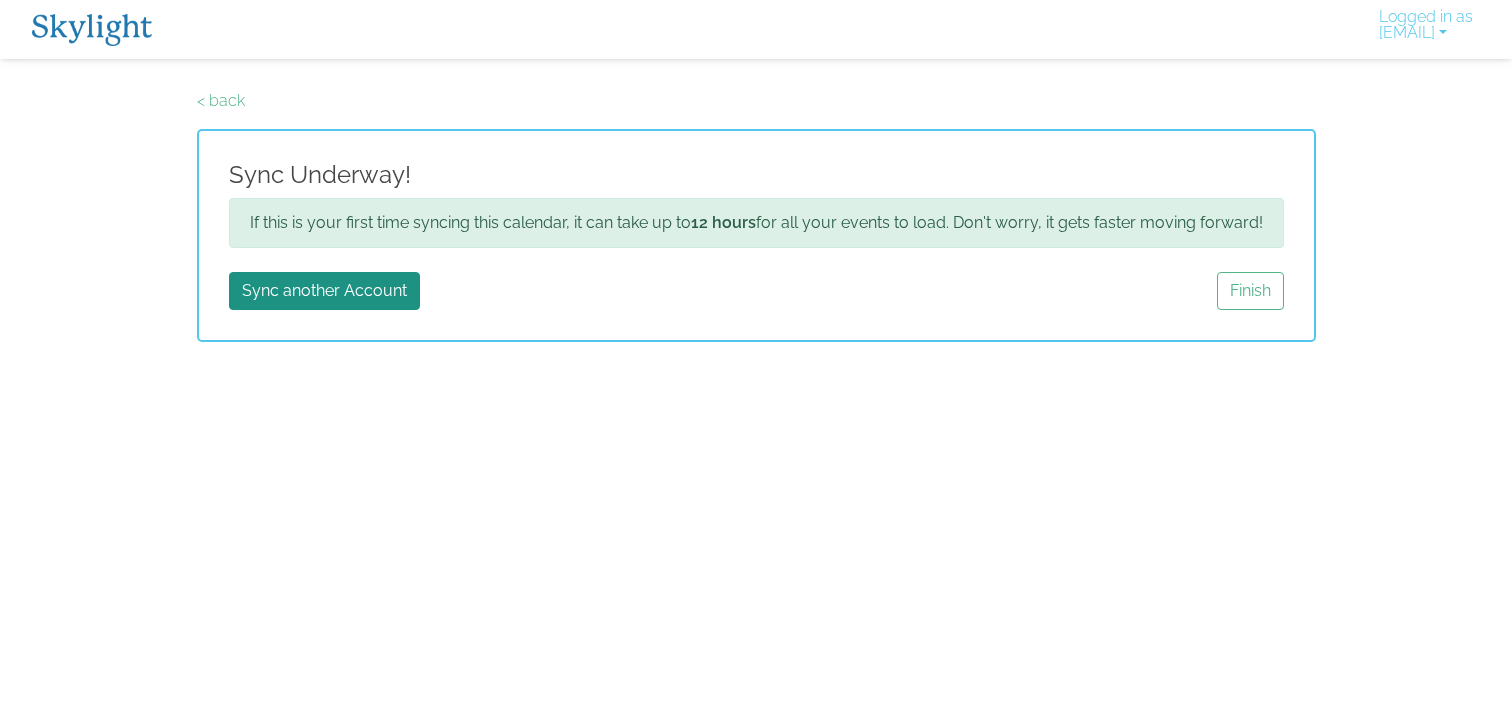 scroll, scrollTop: 0, scrollLeft: 0, axis: both 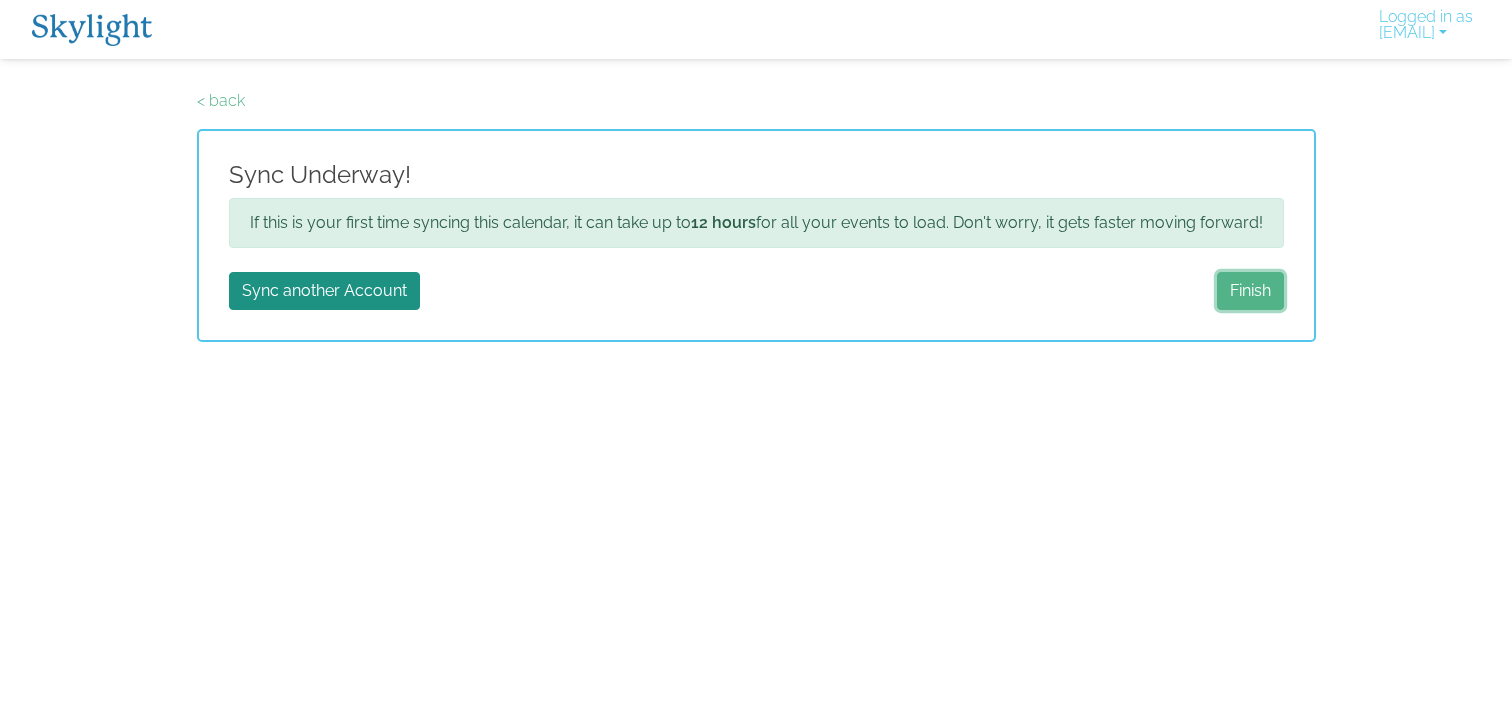 click on "Finish" at bounding box center [1250, 291] 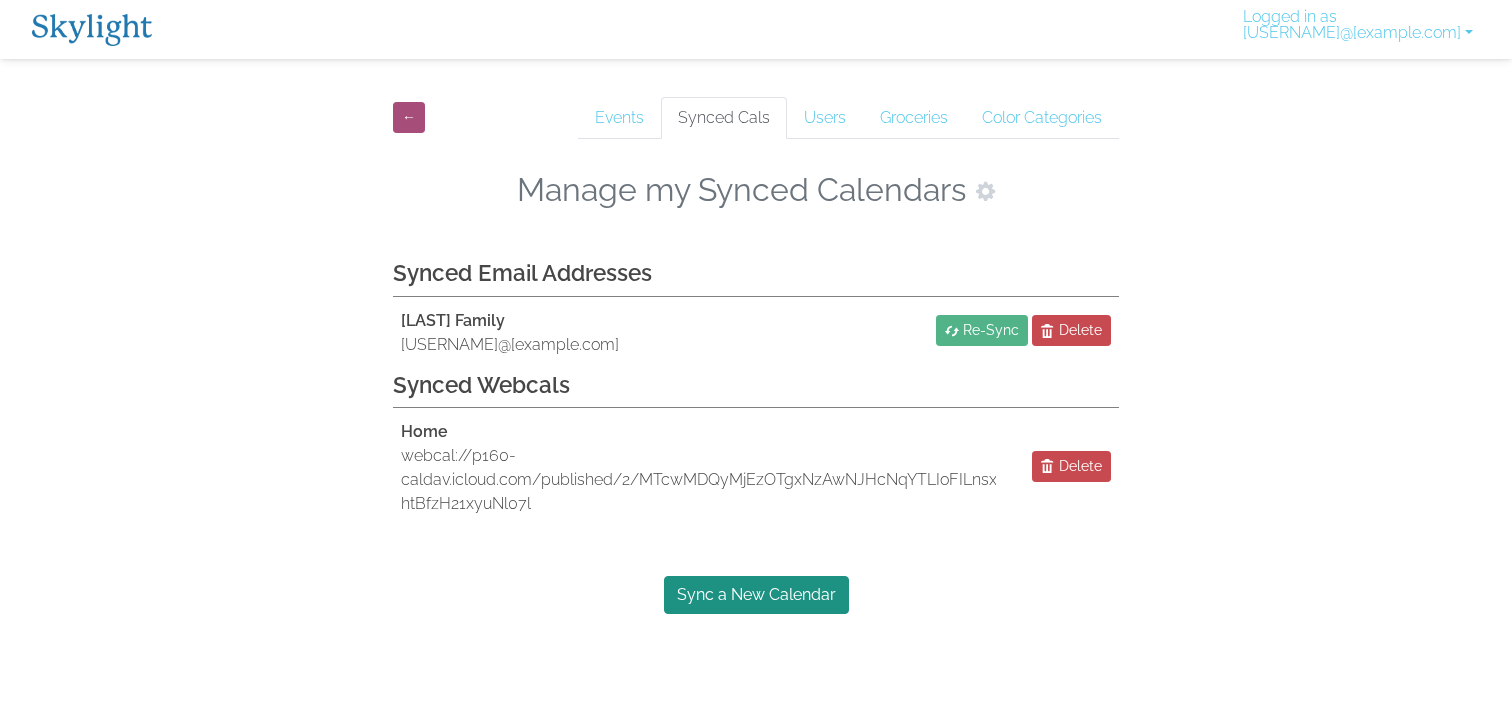 scroll, scrollTop: 0, scrollLeft: 0, axis: both 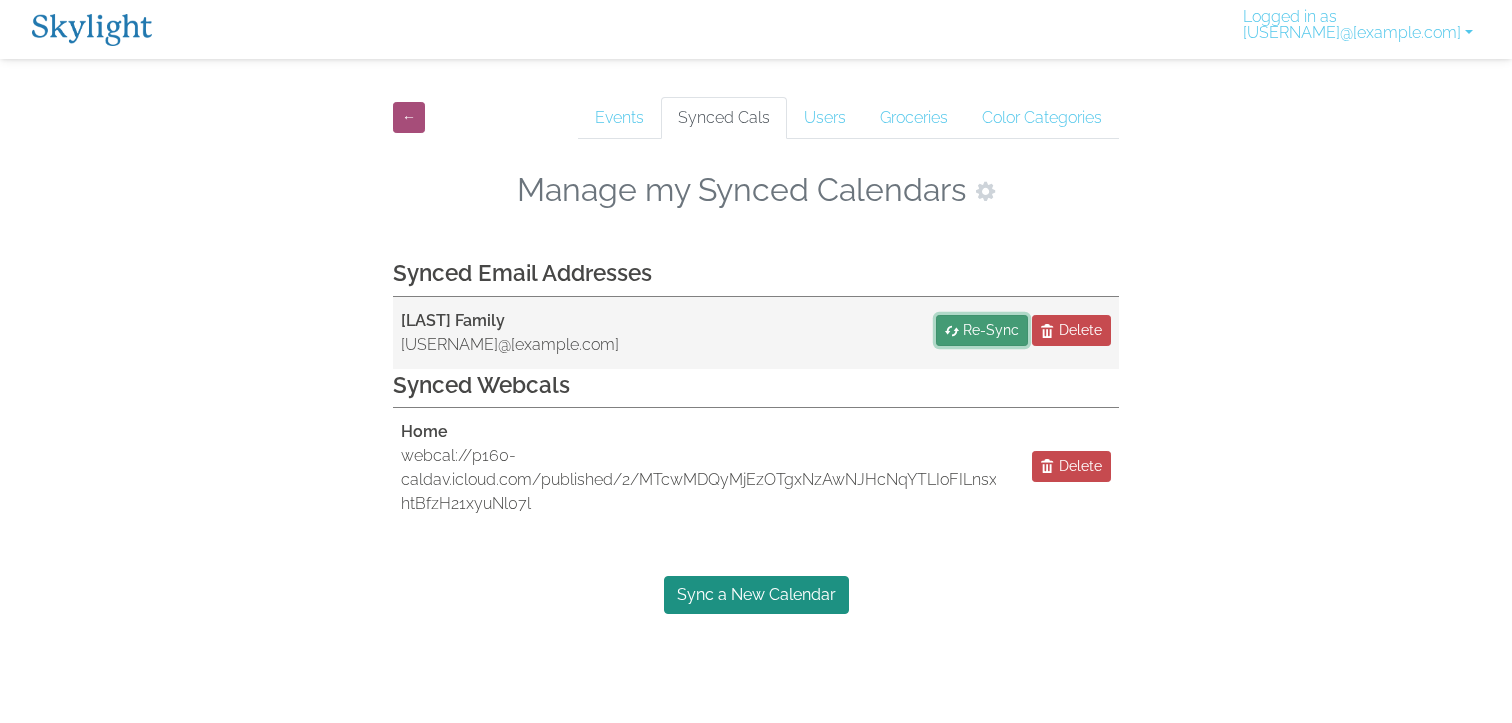 click at bounding box center [952, 331] 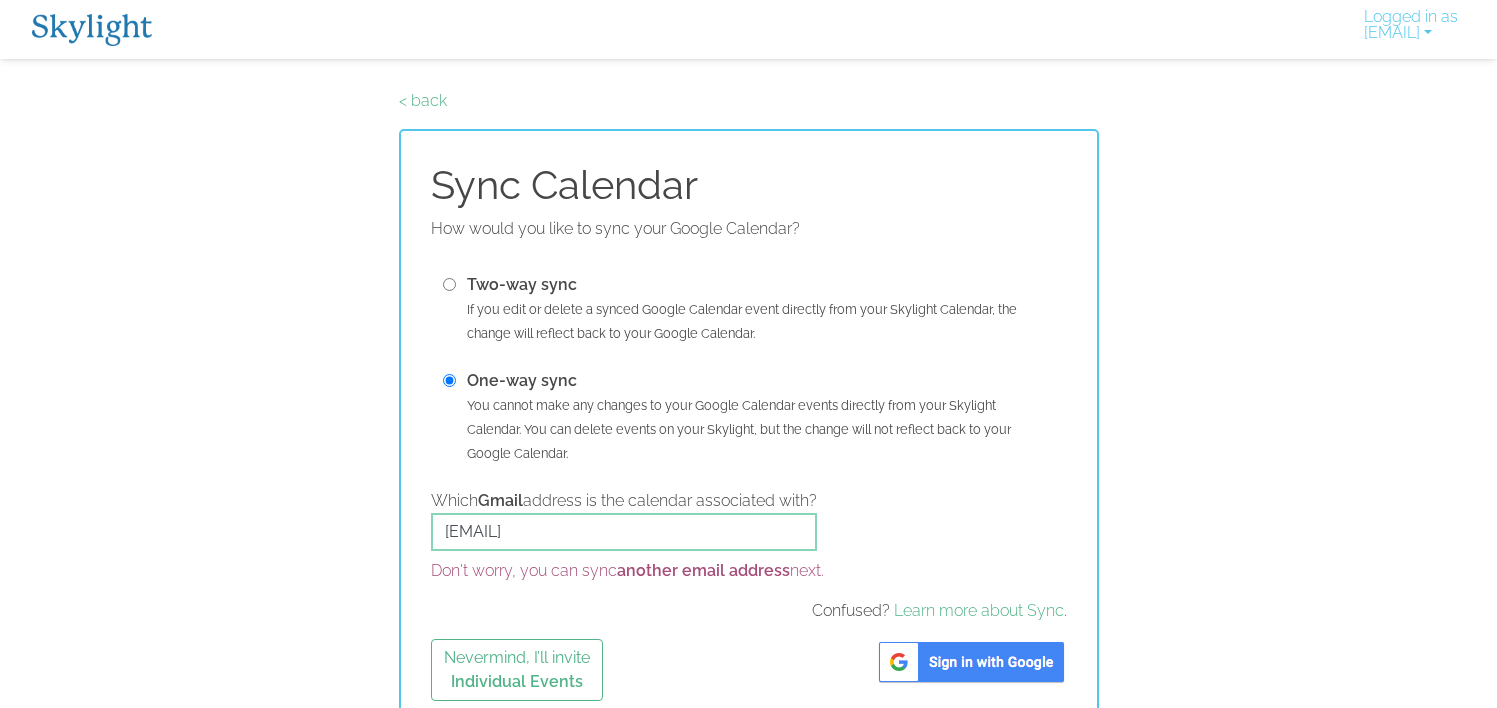 scroll, scrollTop: 0, scrollLeft: 0, axis: both 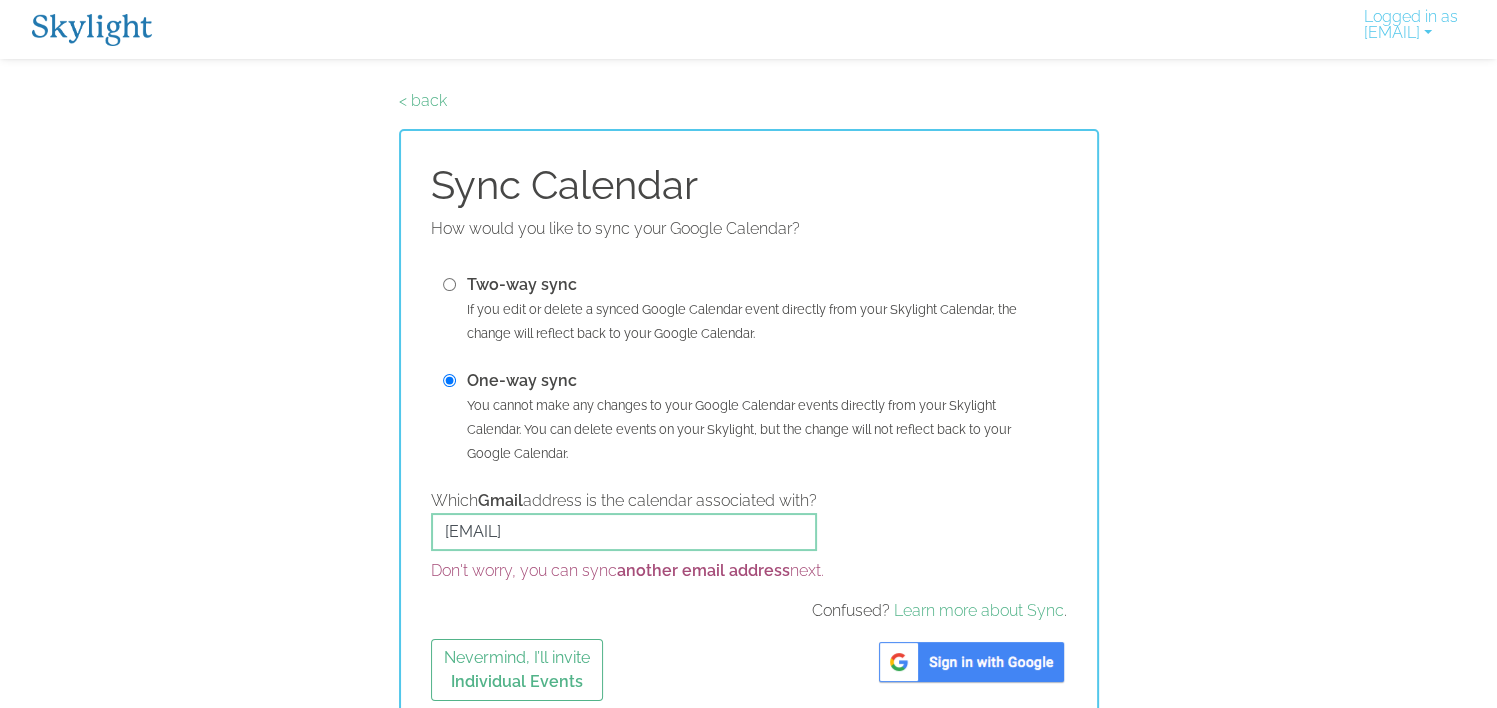 click at bounding box center (449, 284) 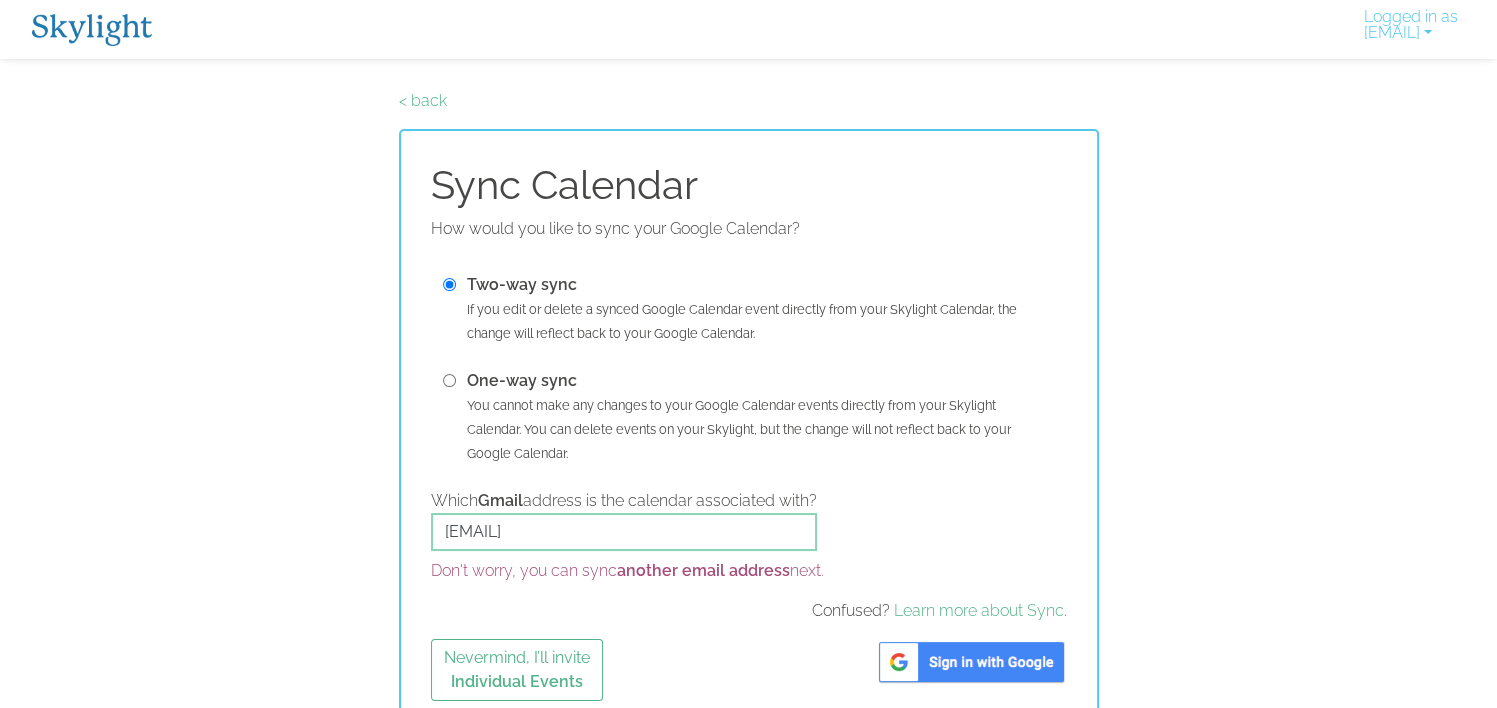 click at bounding box center [971, 662] 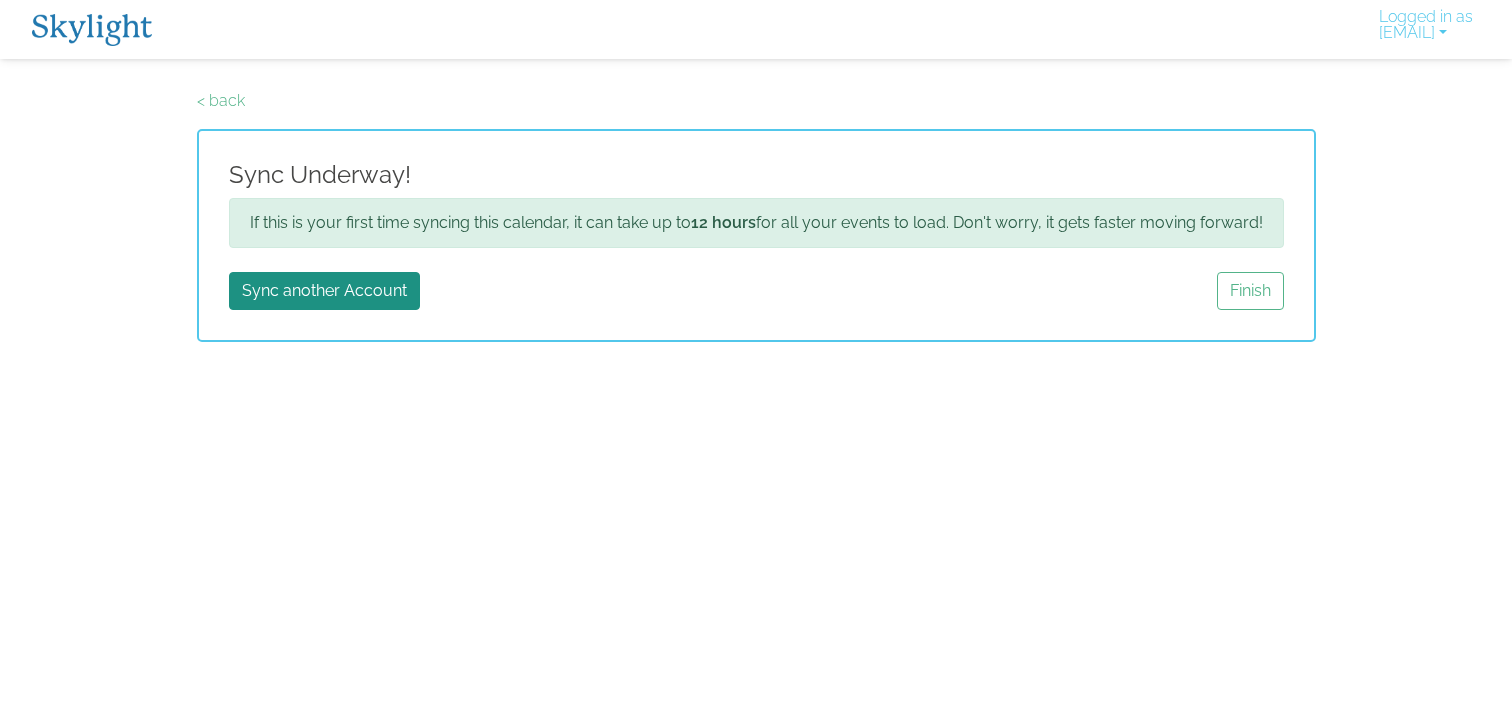 scroll, scrollTop: 0, scrollLeft: 0, axis: both 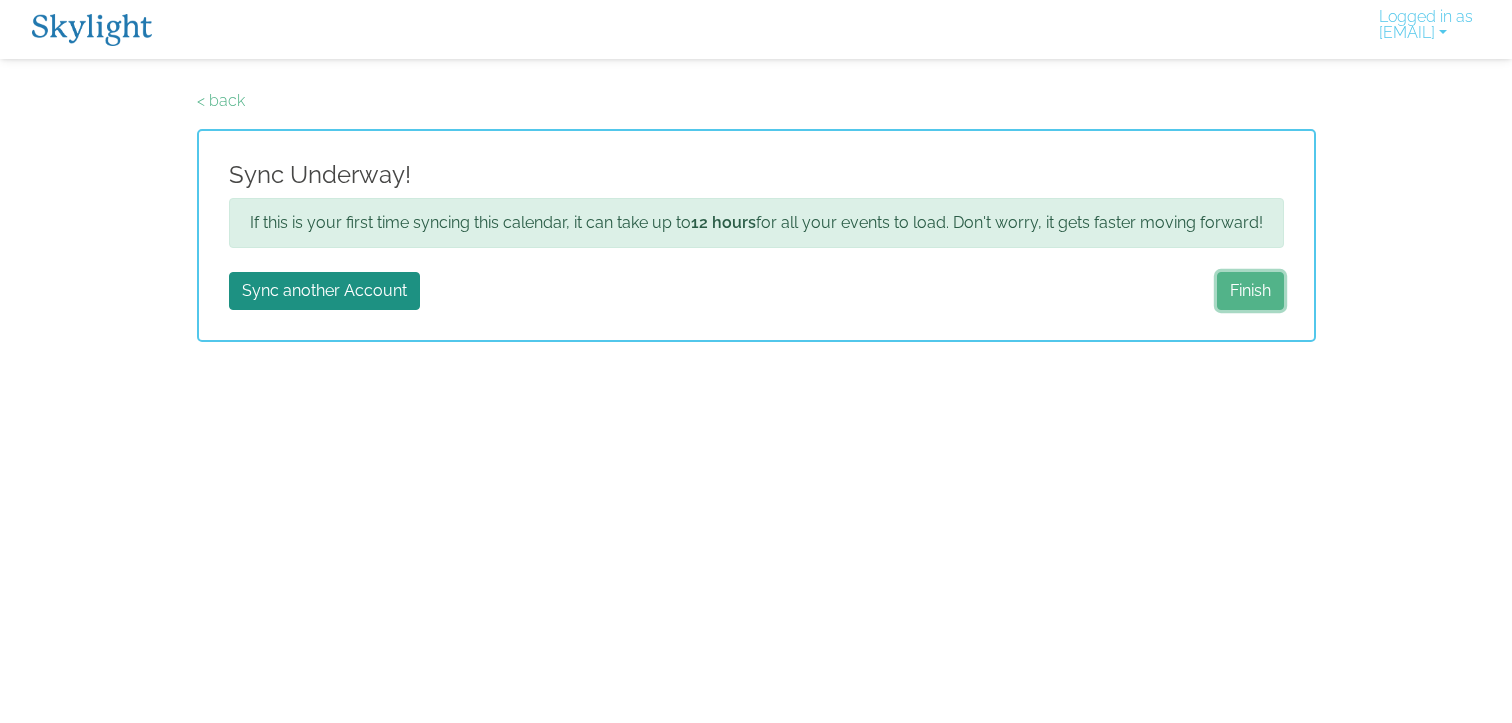 click on "Finish" at bounding box center (1250, 291) 